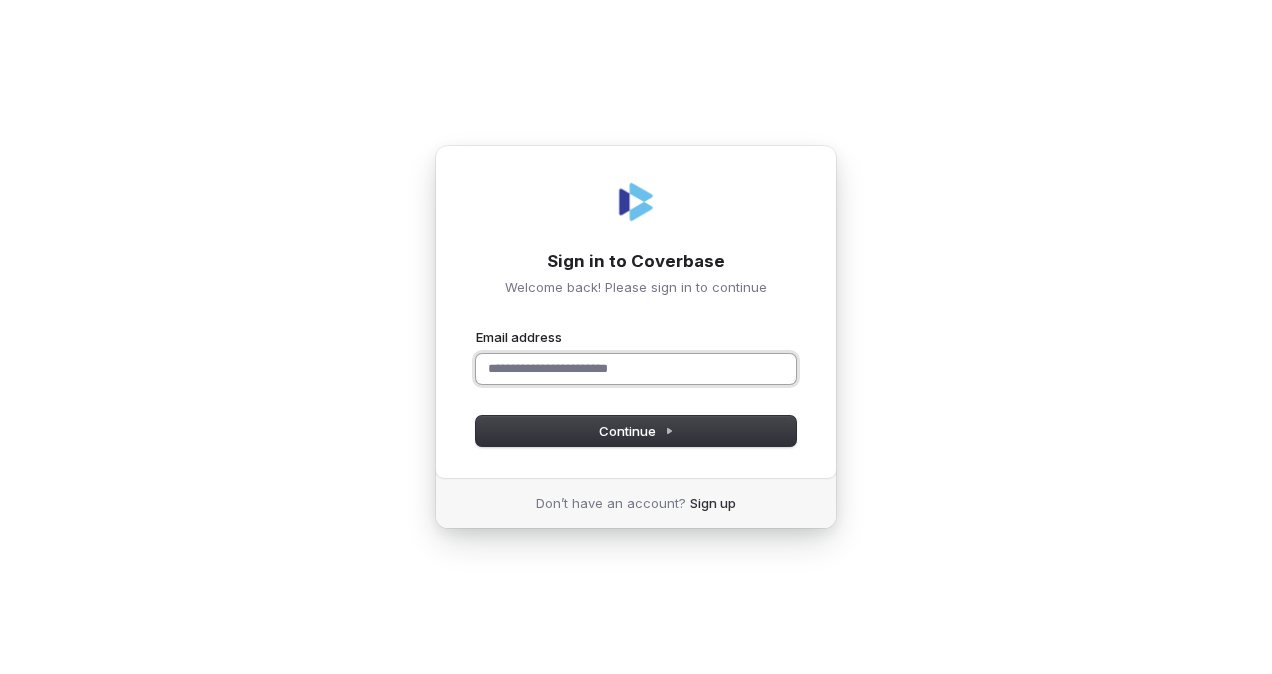 scroll, scrollTop: 0, scrollLeft: 0, axis: both 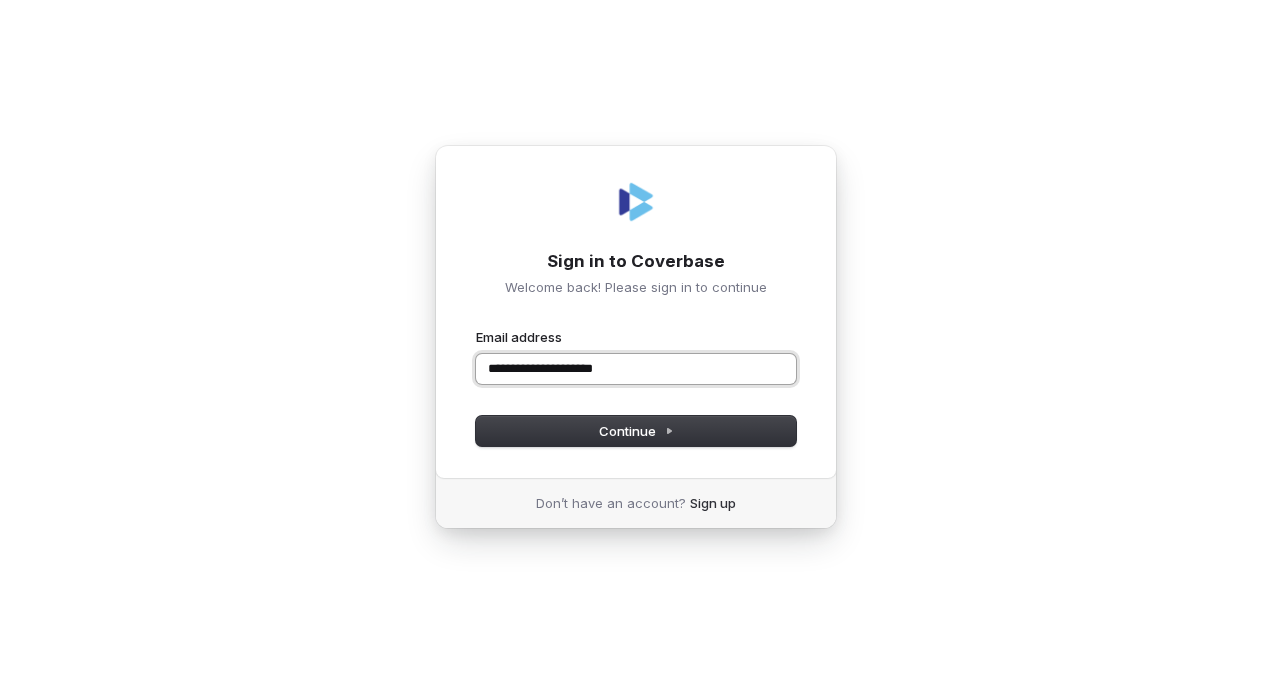 click at bounding box center [476, 328] 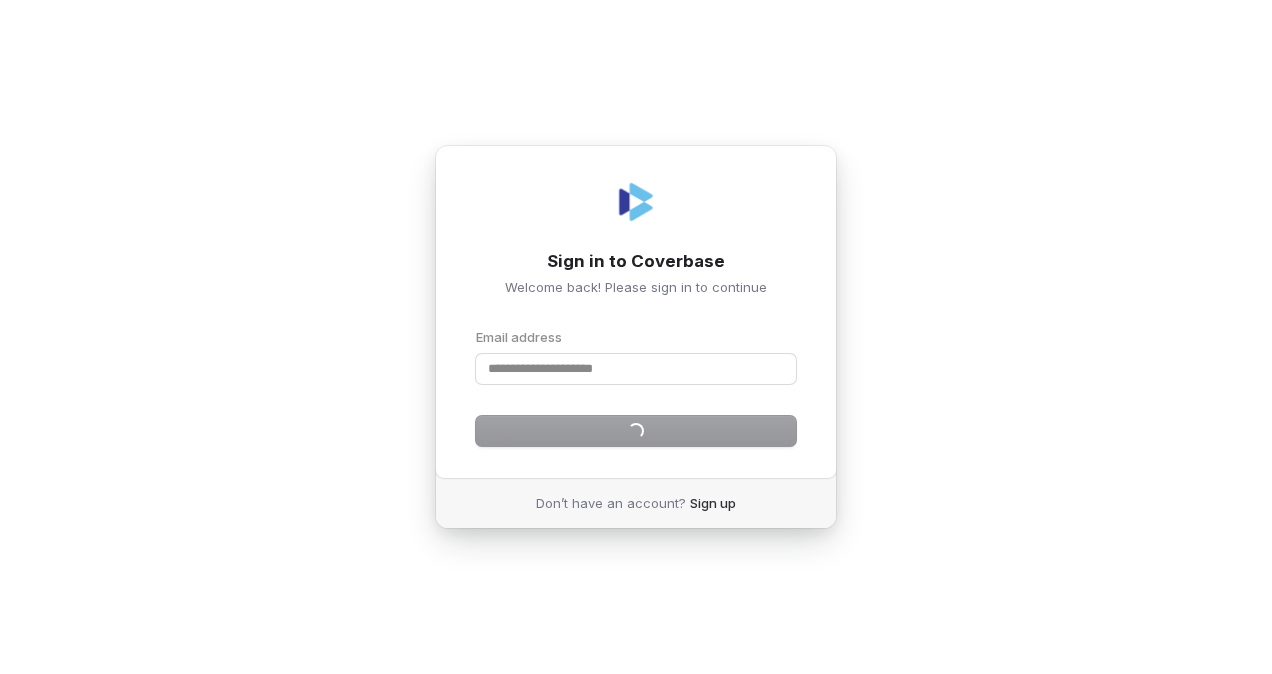 type on "**********" 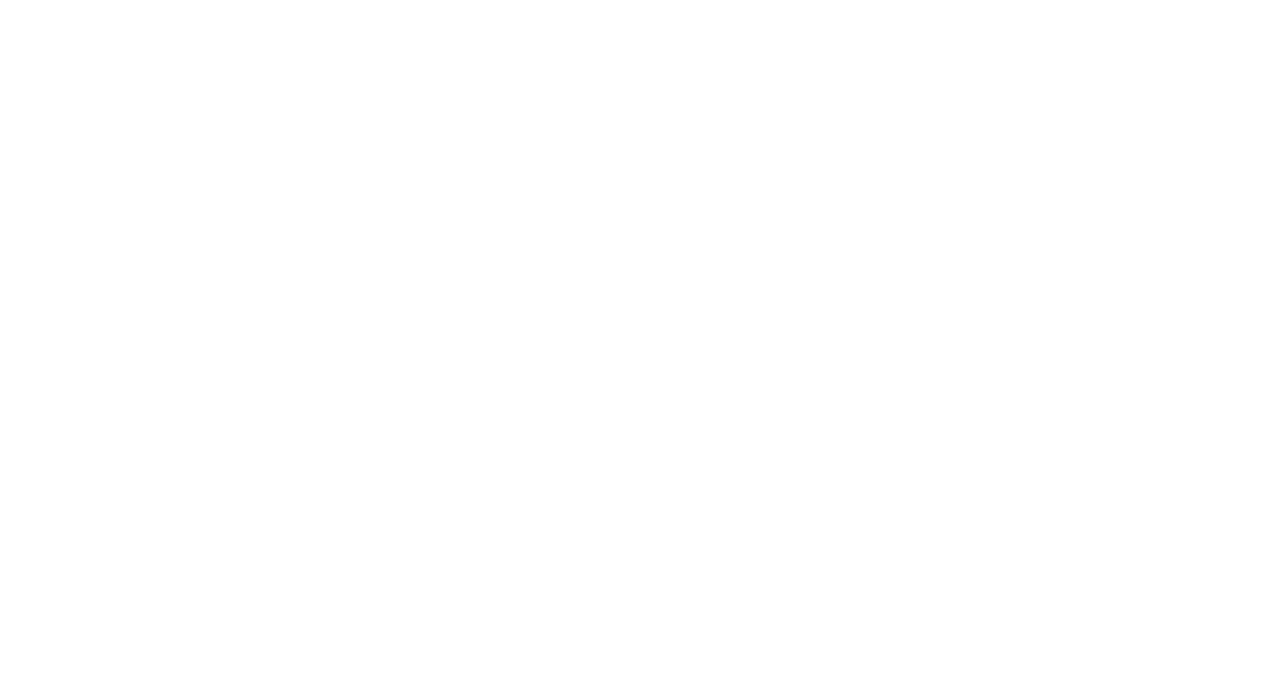 scroll, scrollTop: 0, scrollLeft: 0, axis: both 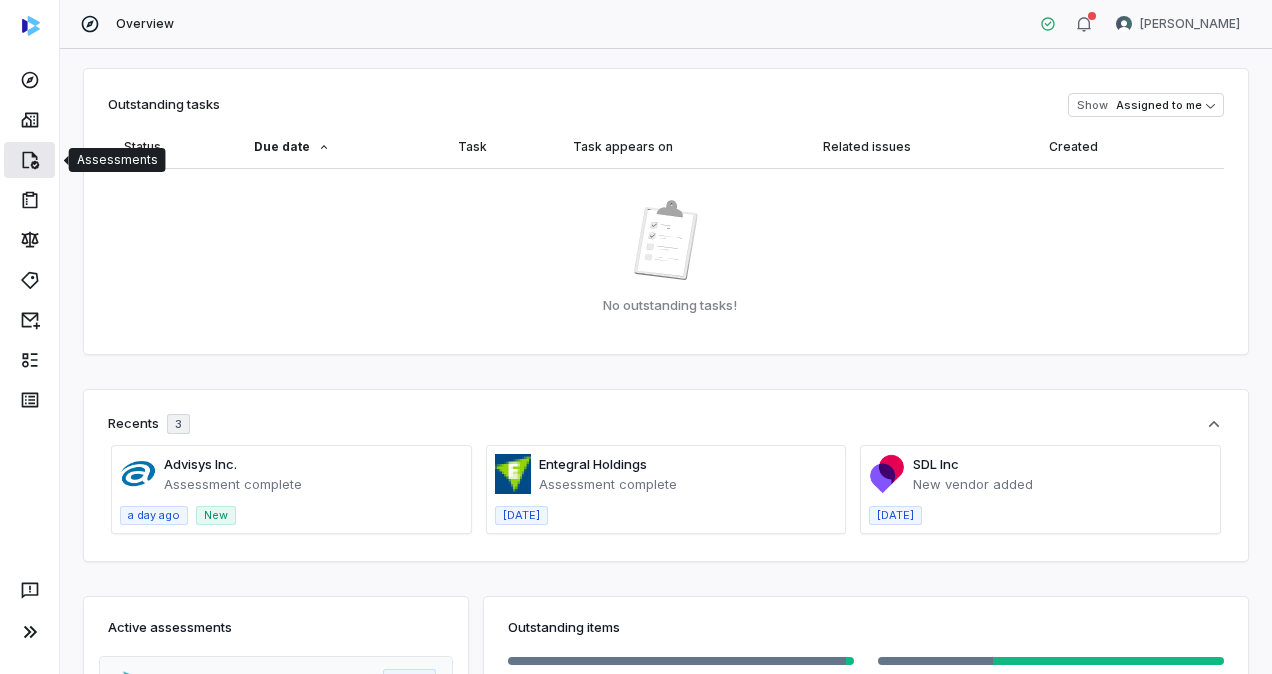 click 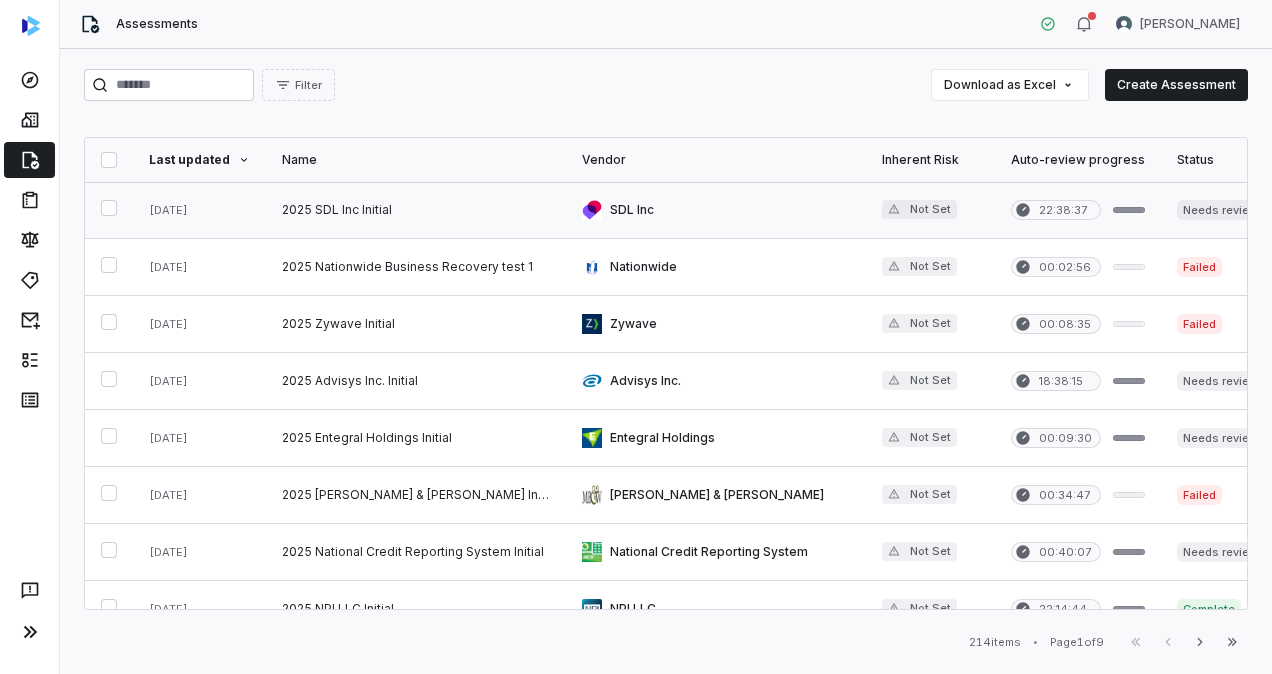 click at bounding box center (416, 210) 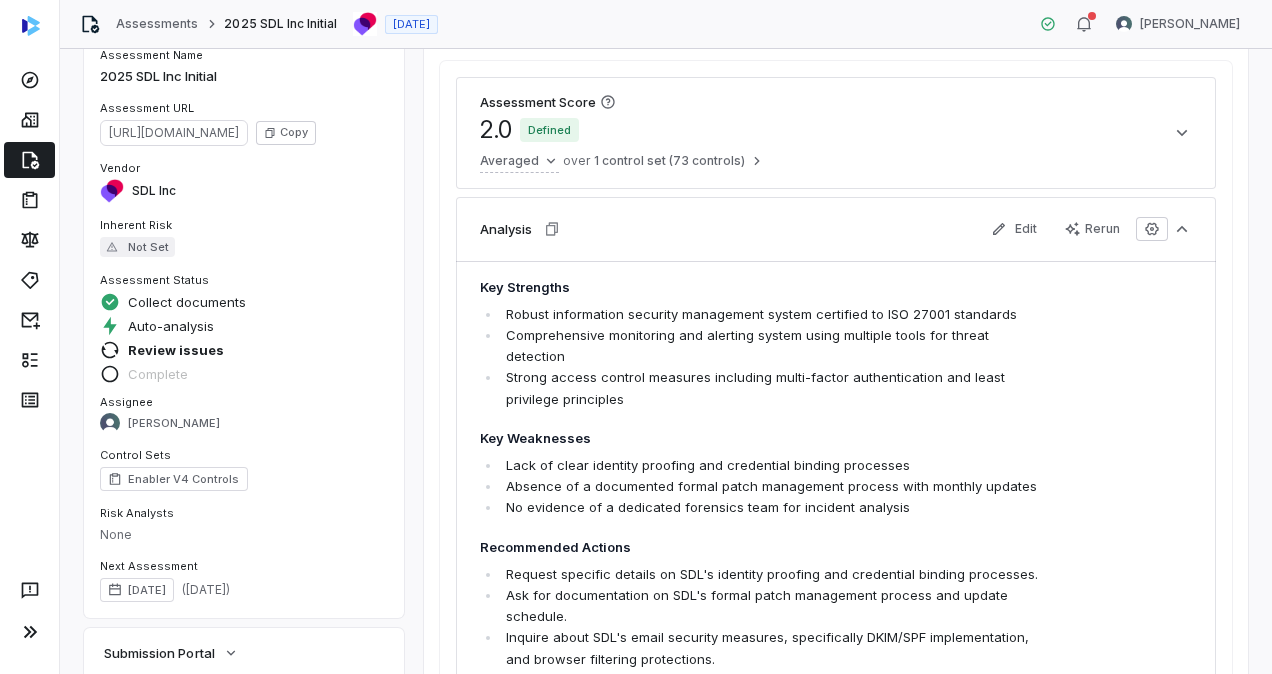 scroll, scrollTop: 0, scrollLeft: 0, axis: both 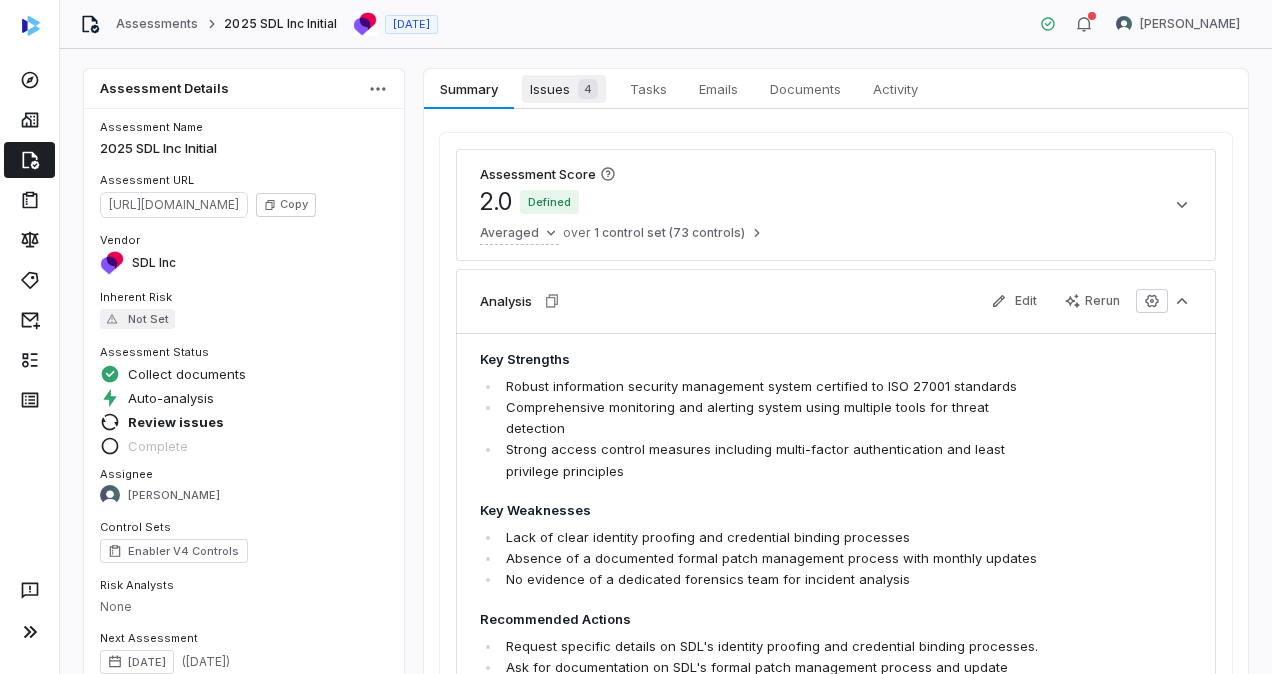 click on "Issues 4" at bounding box center [564, 89] 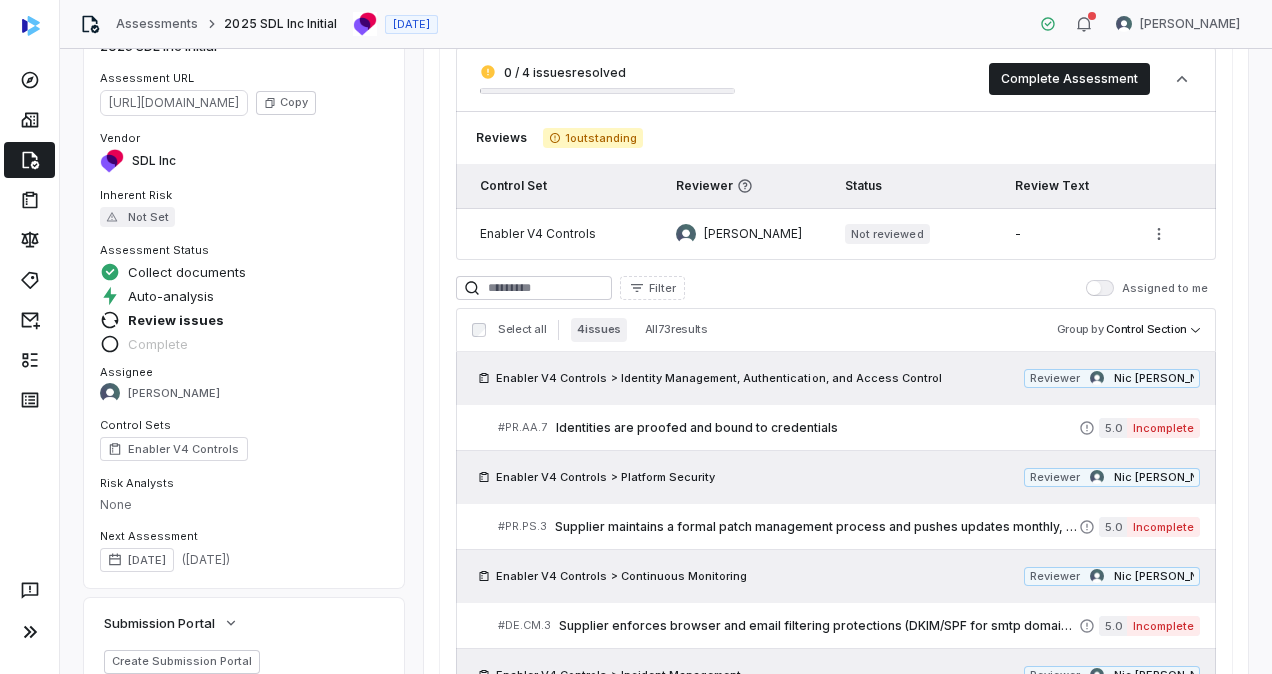 scroll, scrollTop: 0, scrollLeft: 0, axis: both 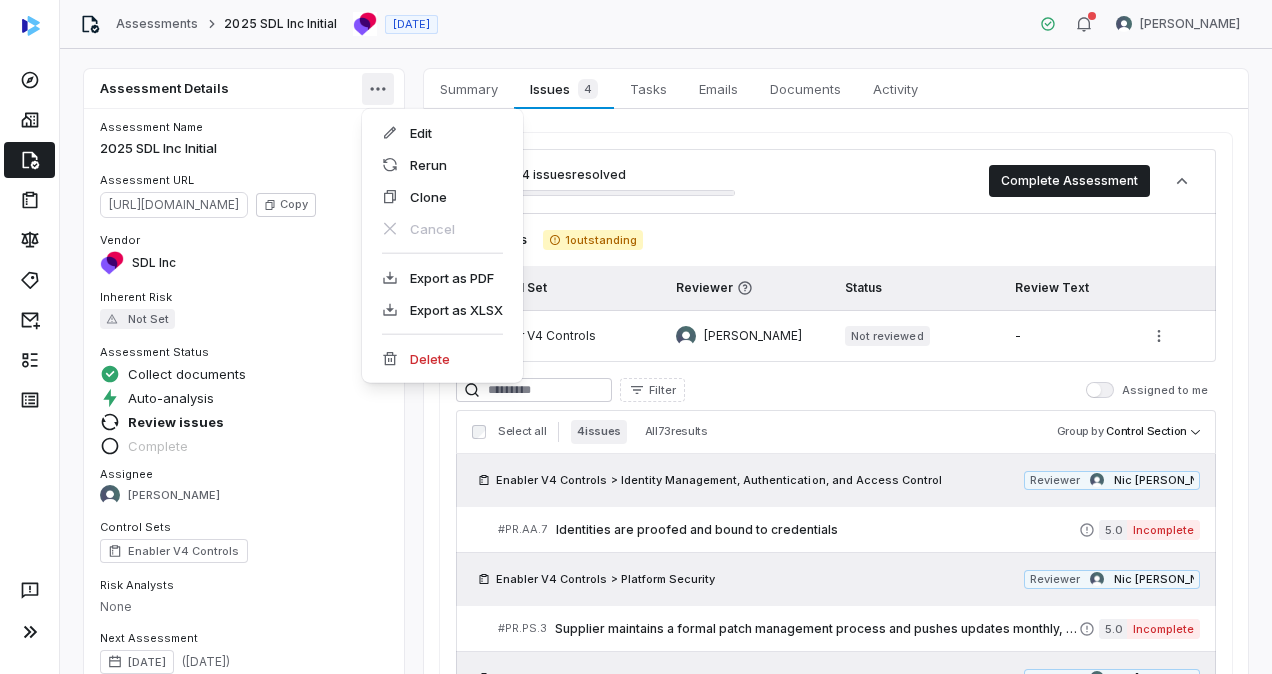 click on "Assessments 2025 SDL Inc Initial [DATE] [PERSON_NAME] Assessment Details Assessment Name 2025 SDL Inc Initial Assessment URL  [URL][DOMAIN_NAME] Copy Vendor SDL Inc Inherent Risk Not Set Assessment Status Collect documents Auto-analysis Review issues Complete Assignee [PERSON_NAME] Control Sets Enabler V4 Controls Risk Analysts None Next Assessment [DATE] ( [DATE] ) Submission Portal Create Submission Portal Properties Summary Summary Issues 4 Issues 4 Tasks Tasks Emails Emails Documents Documents Activity Activity 0 / 4   issues  resolved Complete Assessment Reviews 1  outstanding Control Set Reviewer  Status Review Text Enabler V4 Controls [PERSON_NAME] Not reviewed - Filter Assigned to me Select all 4  issues All  73  results Group by   Control Section Enabler V4 Controls    > Identity Management, Authentication, and Access Control  Reviewer [PERSON_NAME] # PR.AA.7 5.0 Incomplete   Reviewer Nic" at bounding box center [636, 337] 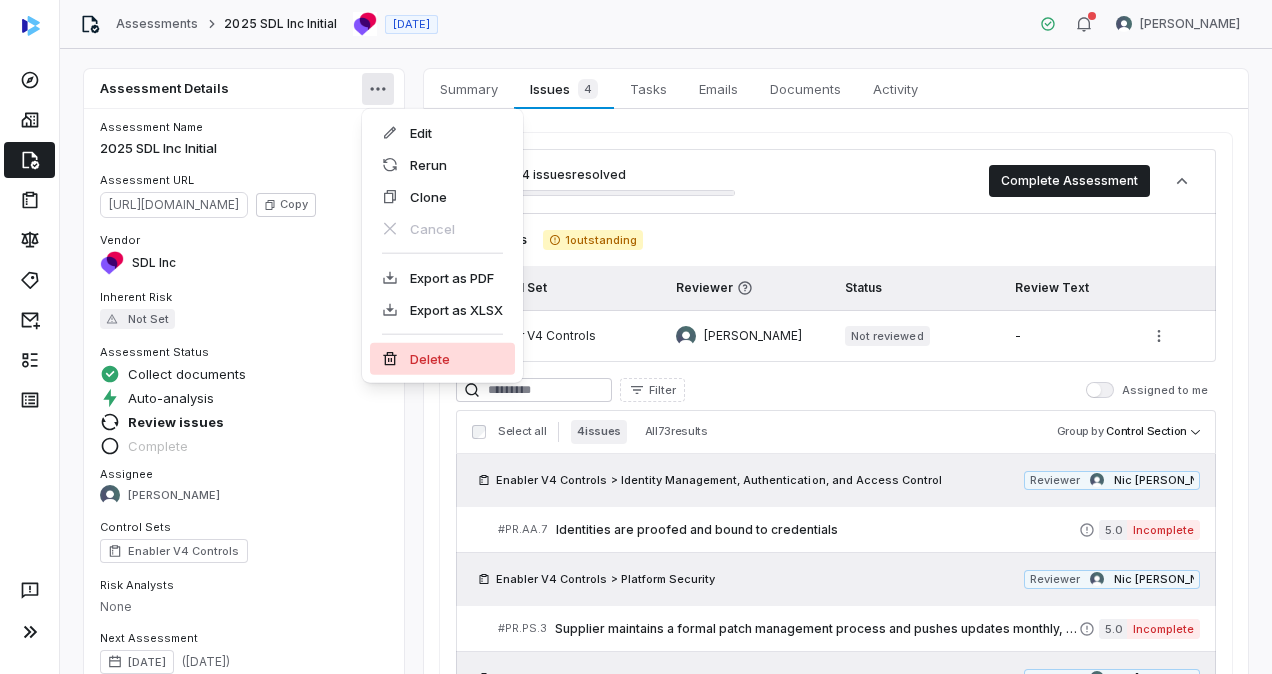 click on "Delete" at bounding box center (442, 359) 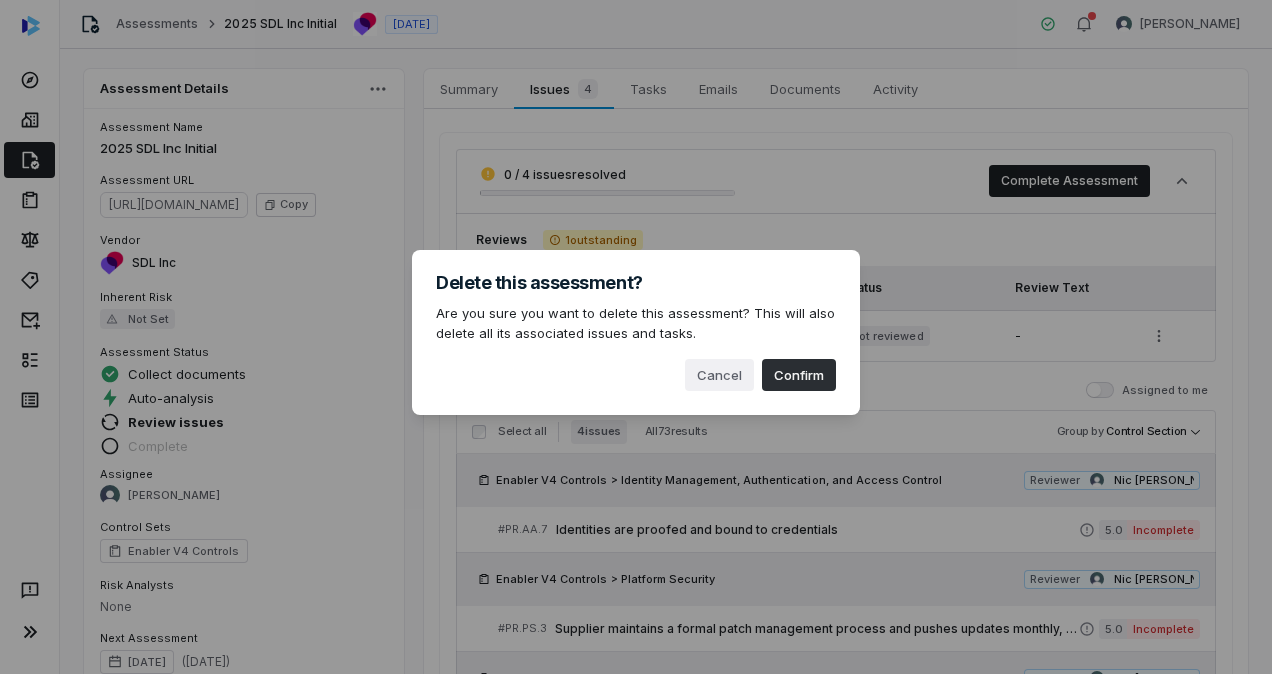 click on "Confirm" at bounding box center [799, 375] 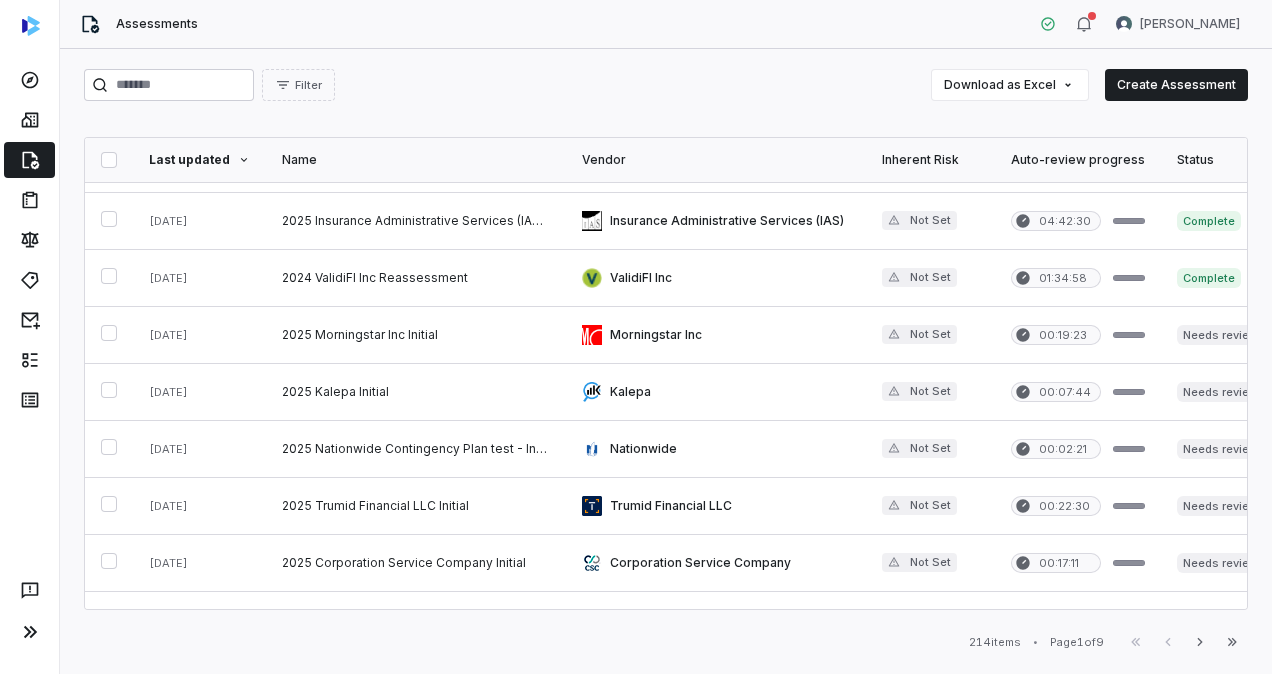 scroll, scrollTop: 0, scrollLeft: 0, axis: both 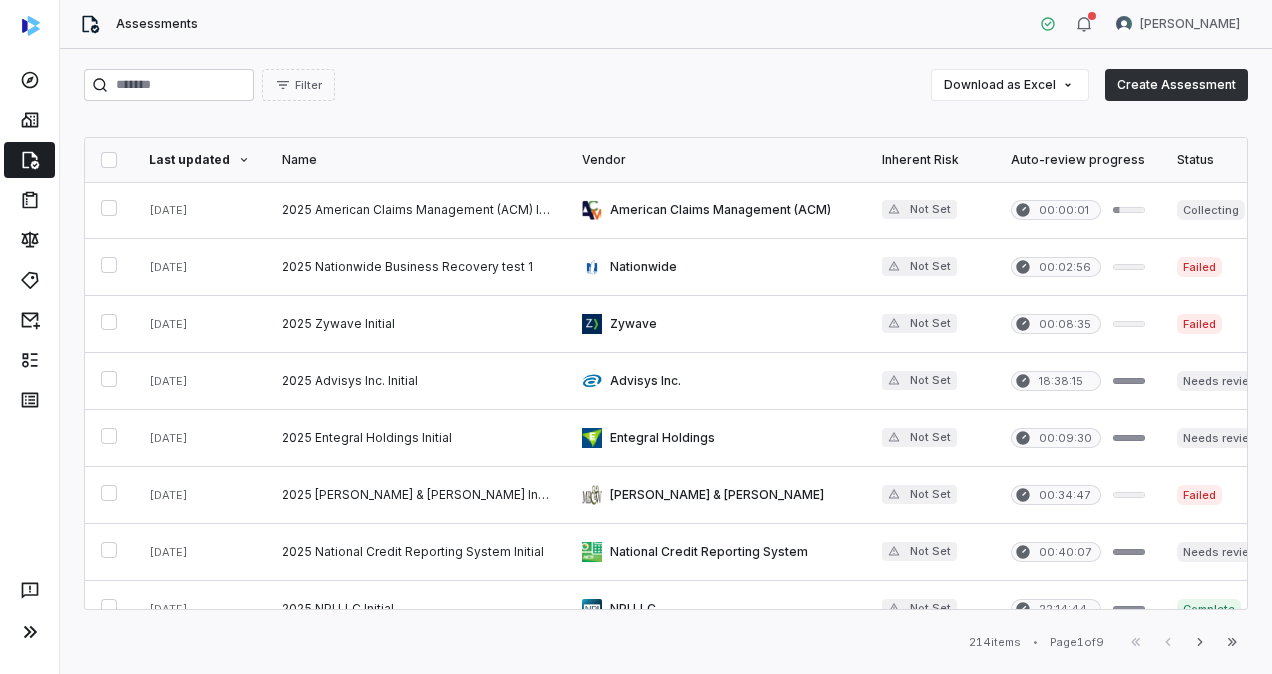 click on "Create Assessment" at bounding box center [1176, 85] 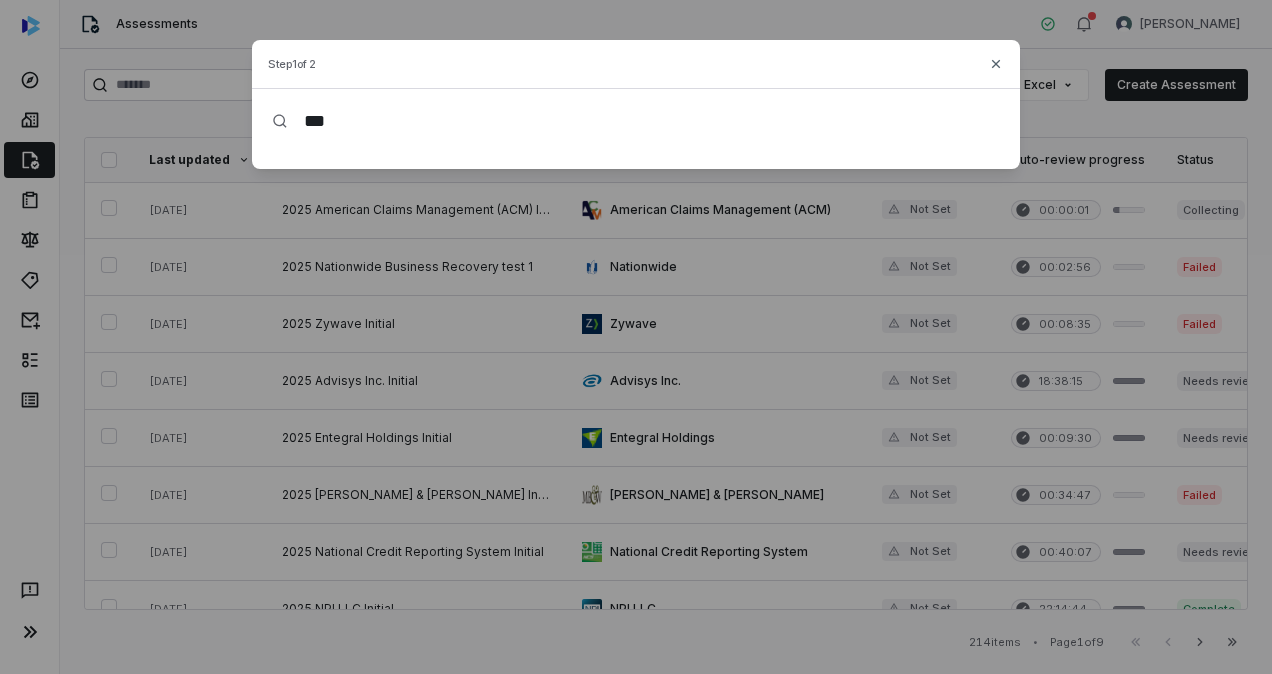 click 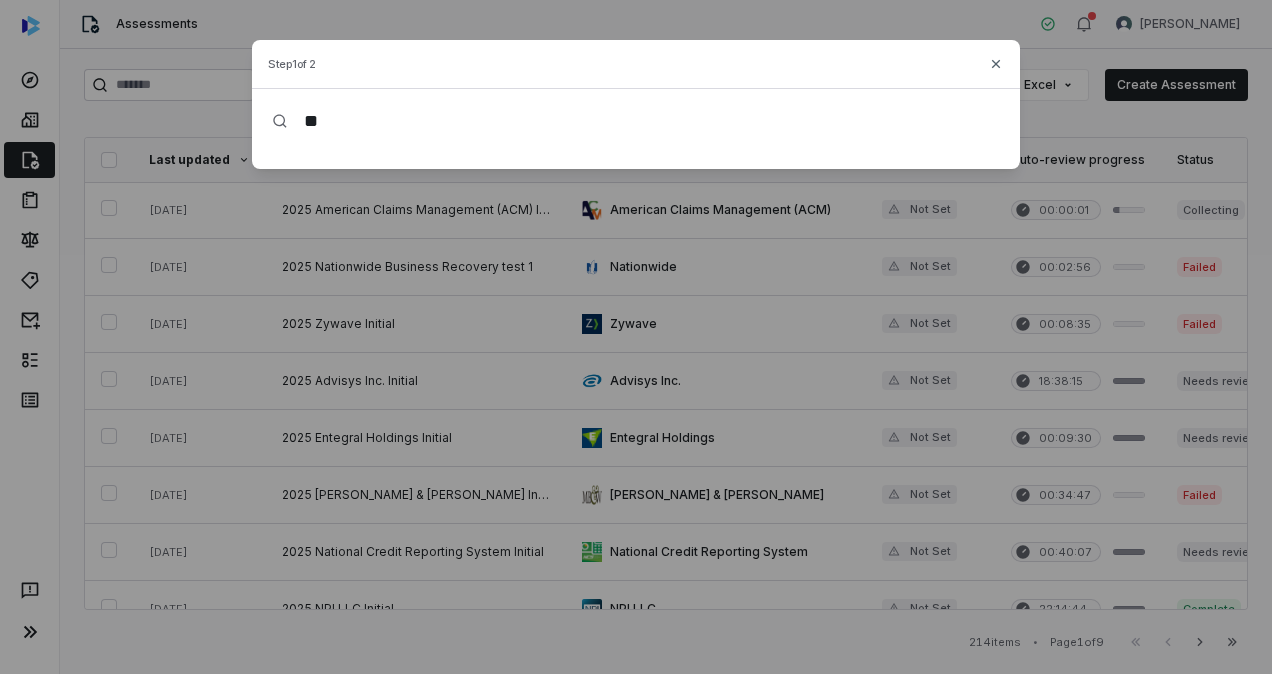 type on "*" 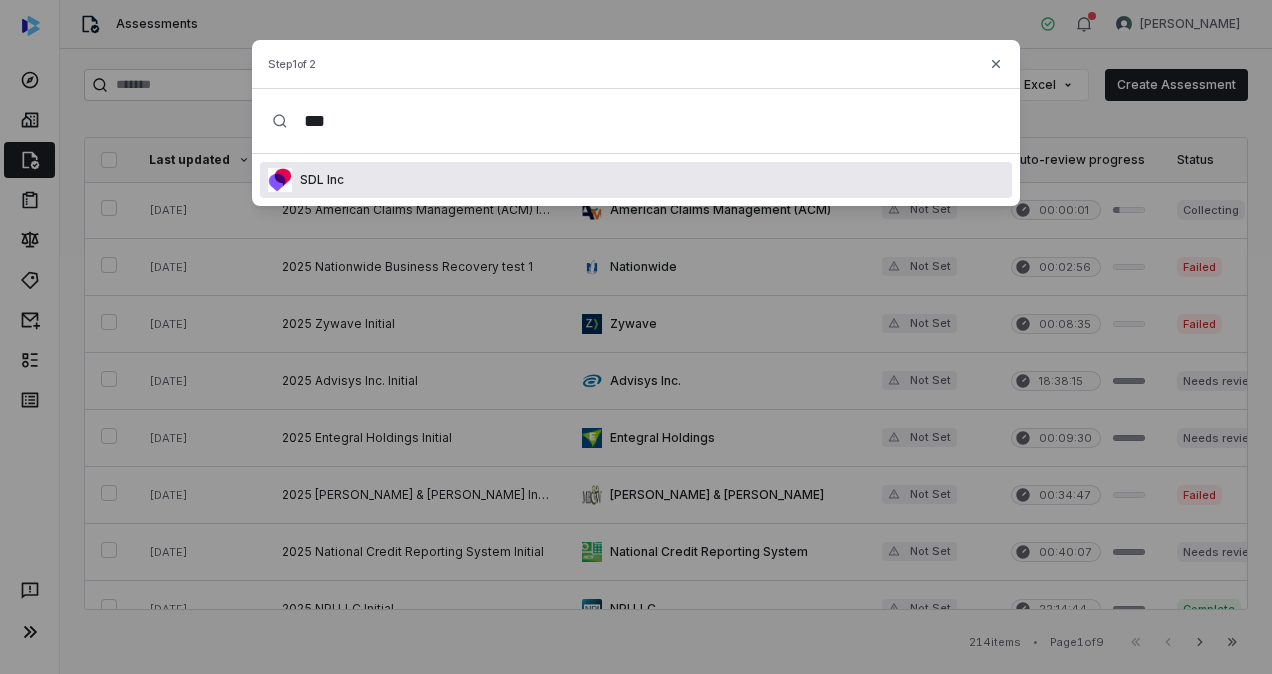 type on "***" 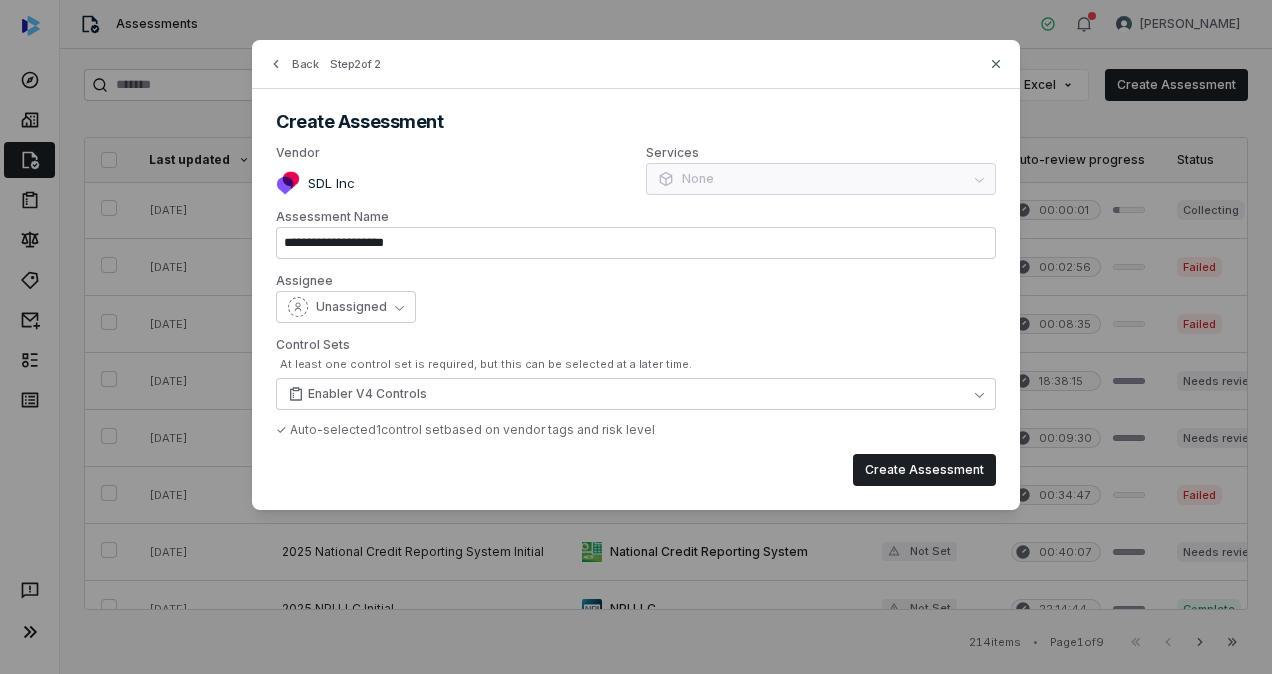 click on "Services None" at bounding box center [821, 171] 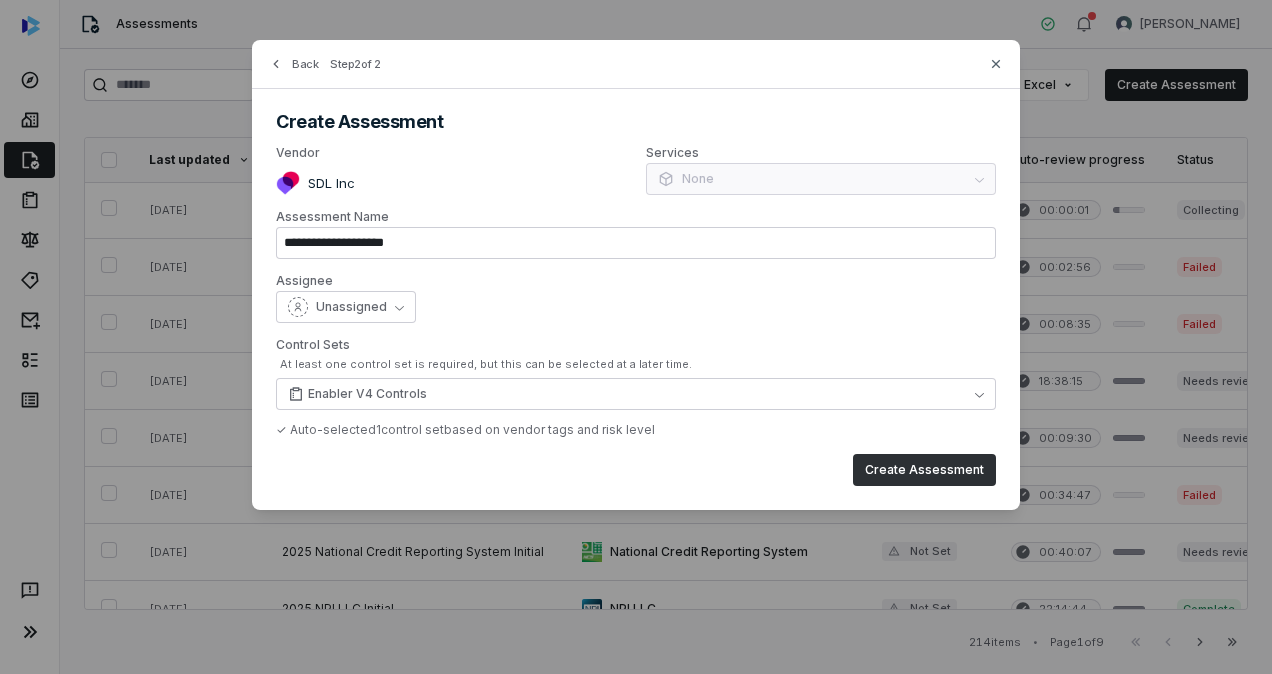 click on "Create Assessment" at bounding box center (924, 470) 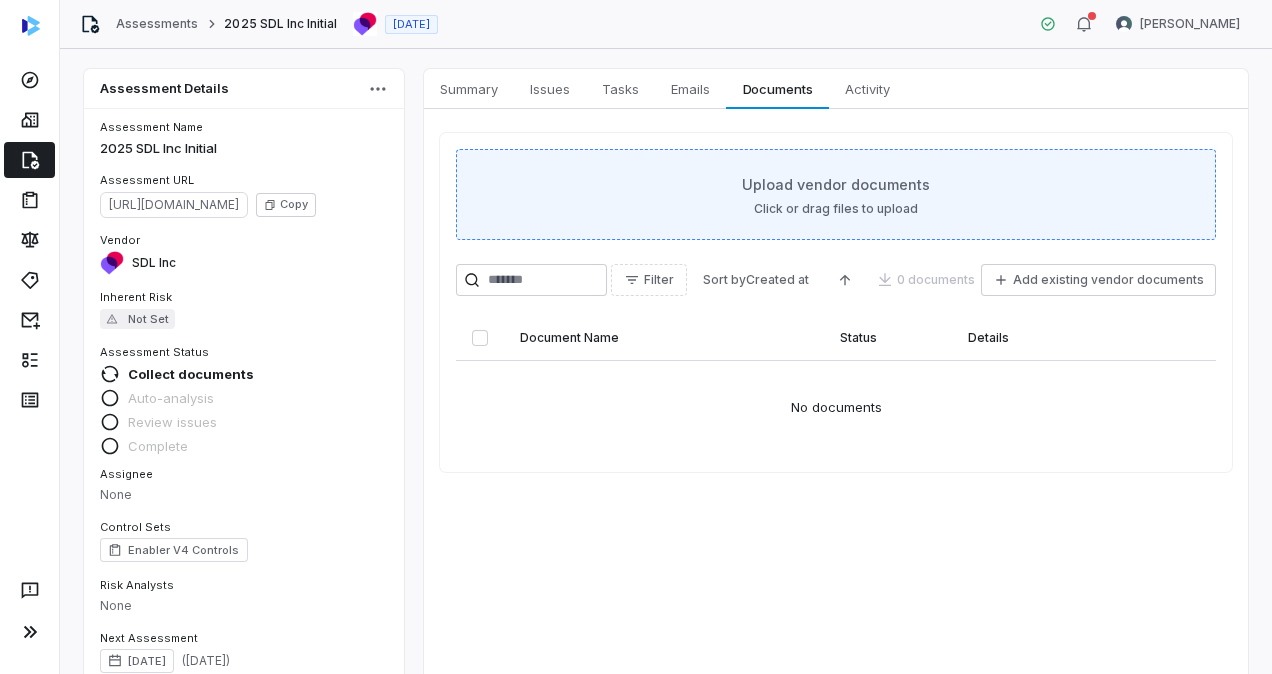 click on "Upload vendor documents" at bounding box center [836, 184] 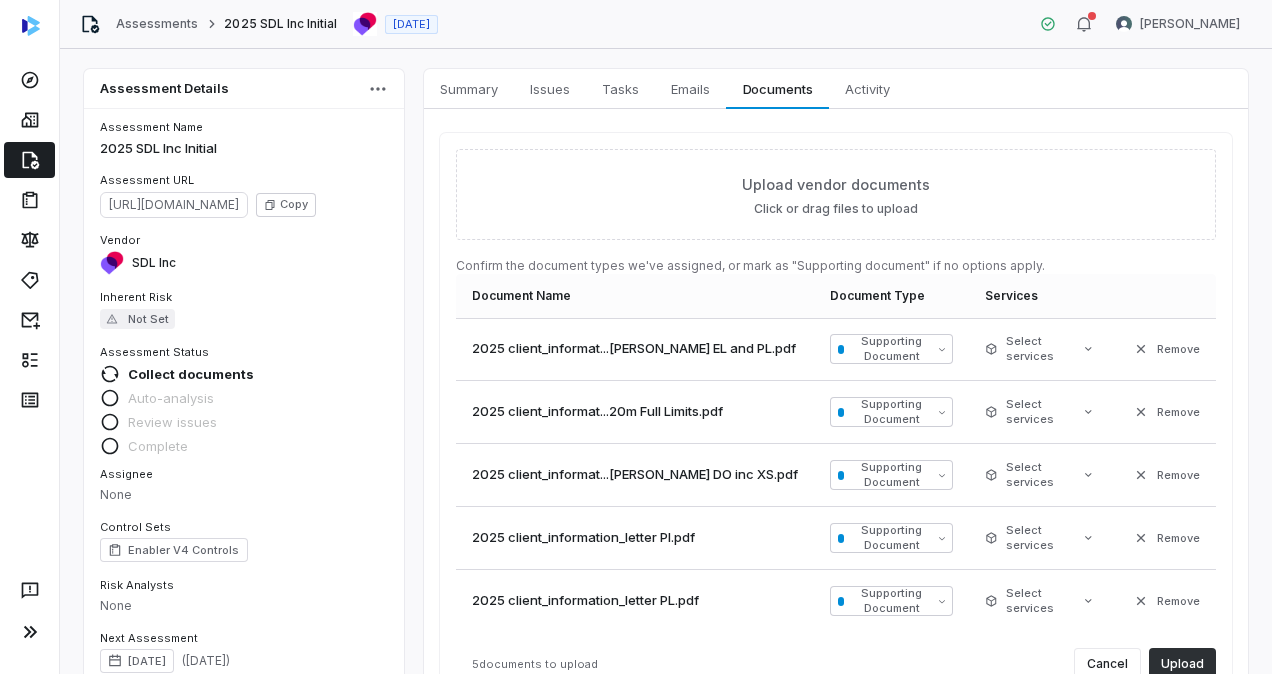 click on "Upload" at bounding box center (1182, 664) 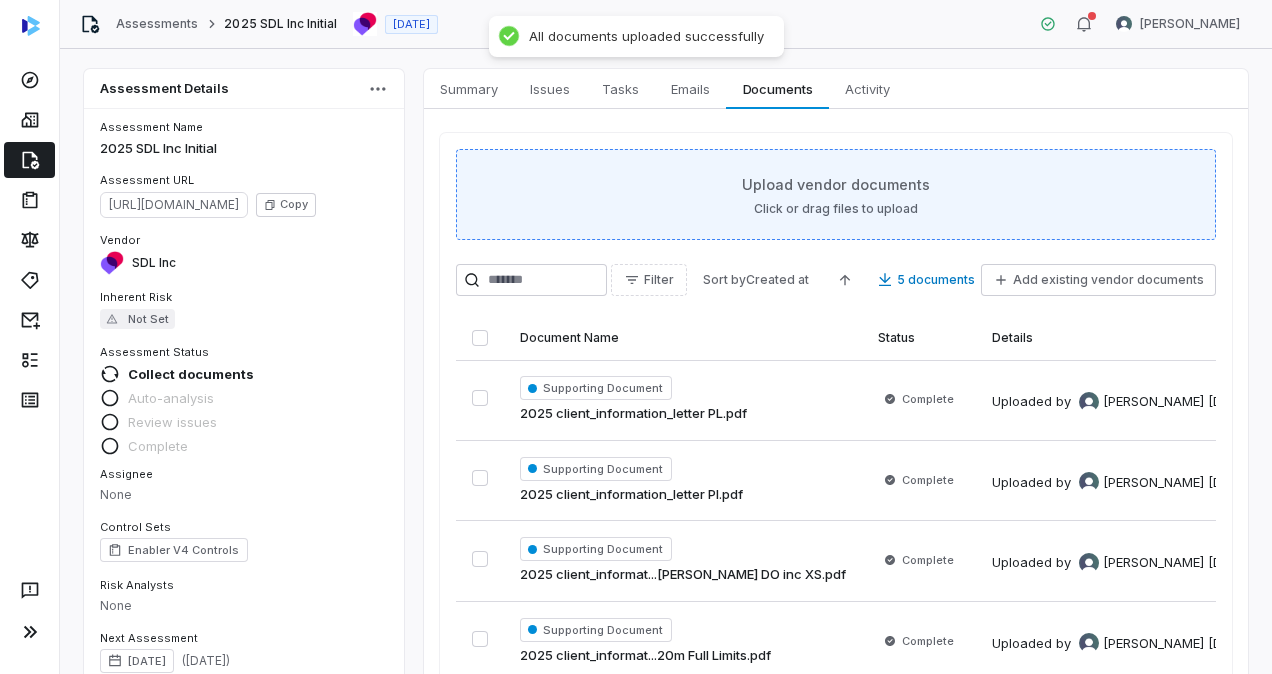 click on "Click or drag files to upload" at bounding box center (836, 209) 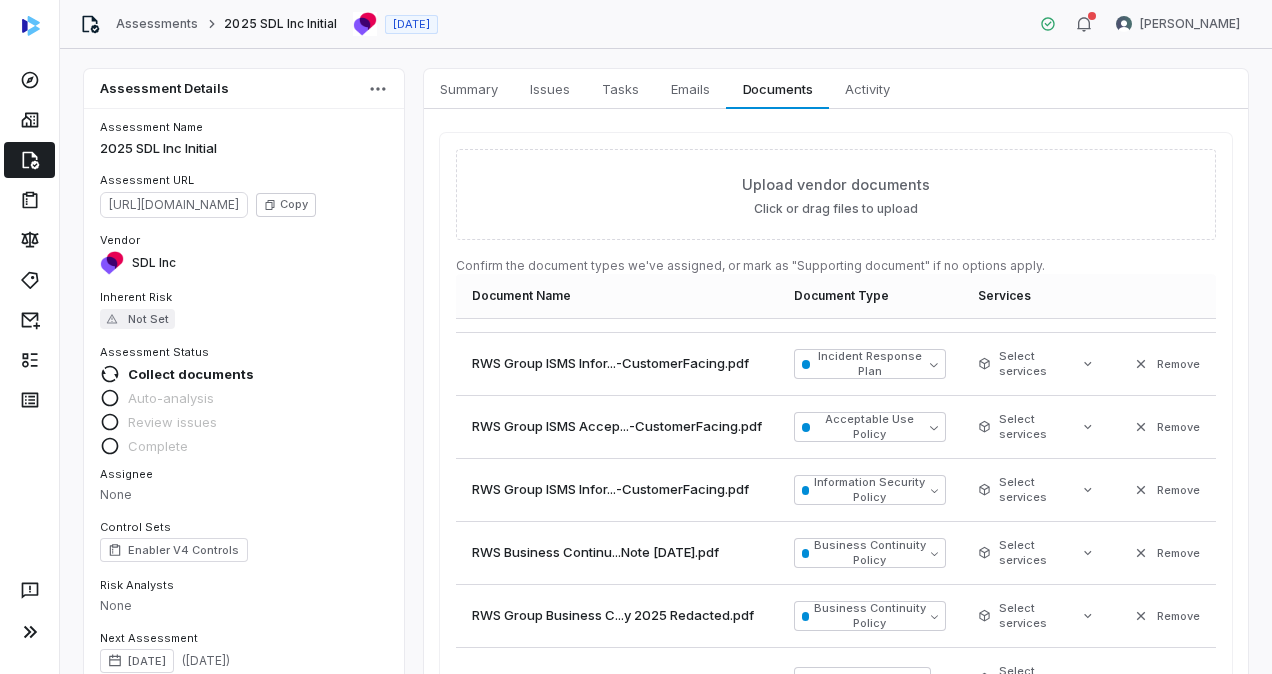 scroll, scrollTop: 546, scrollLeft: 0, axis: vertical 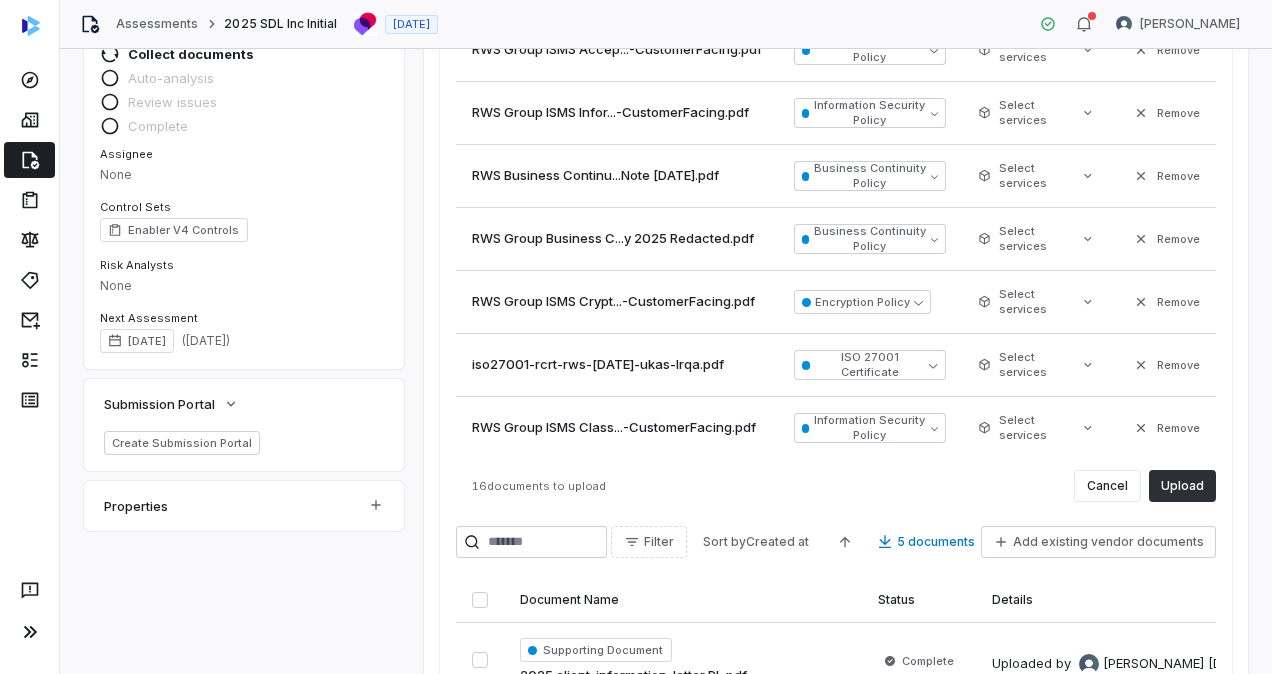 click on "Upload" at bounding box center (1182, 486) 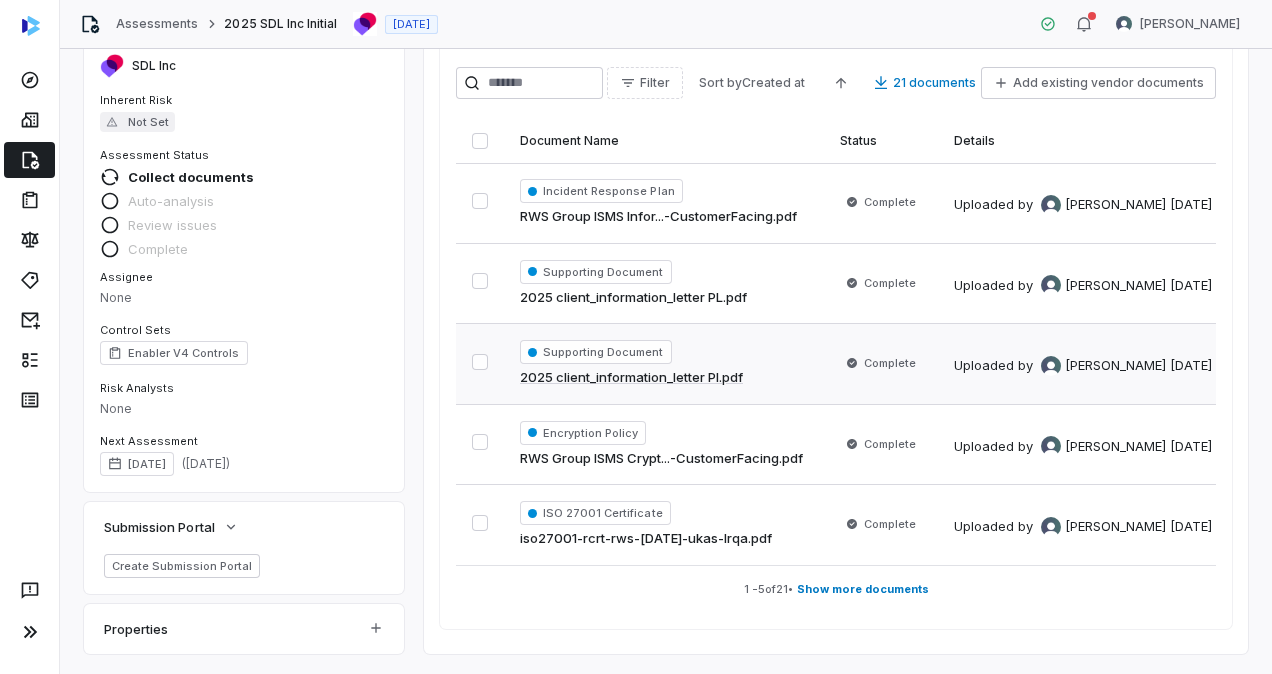 scroll, scrollTop: 0, scrollLeft: 0, axis: both 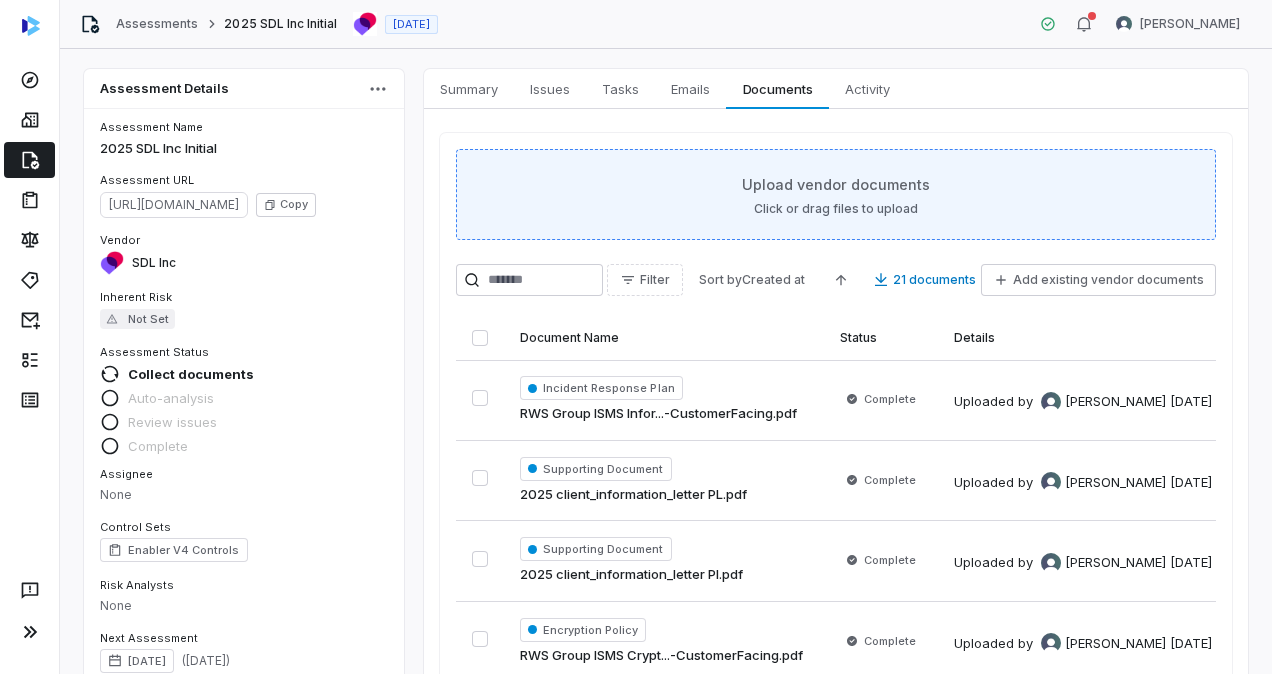 click on "Click or drag files to upload" at bounding box center (836, 209) 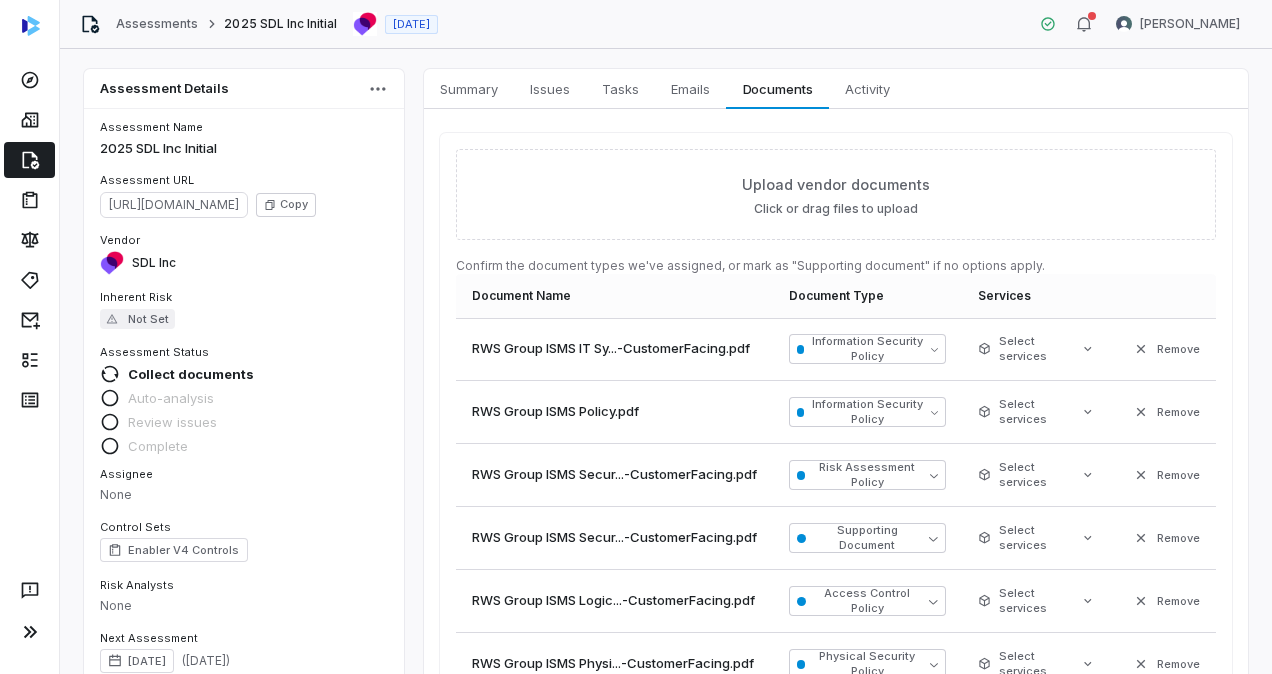 scroll, scrollTop: 358, scrollLeft: 0, axis: vertical 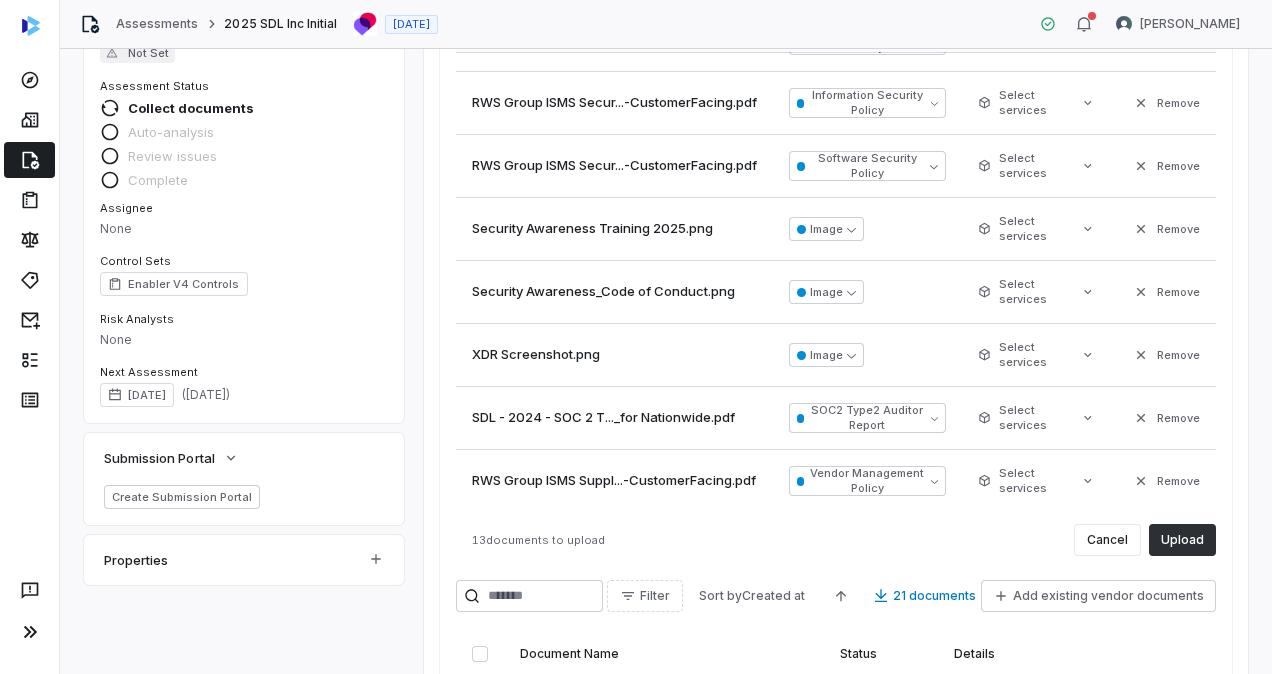 click on "Upload" at bounding box center [1182, 540] 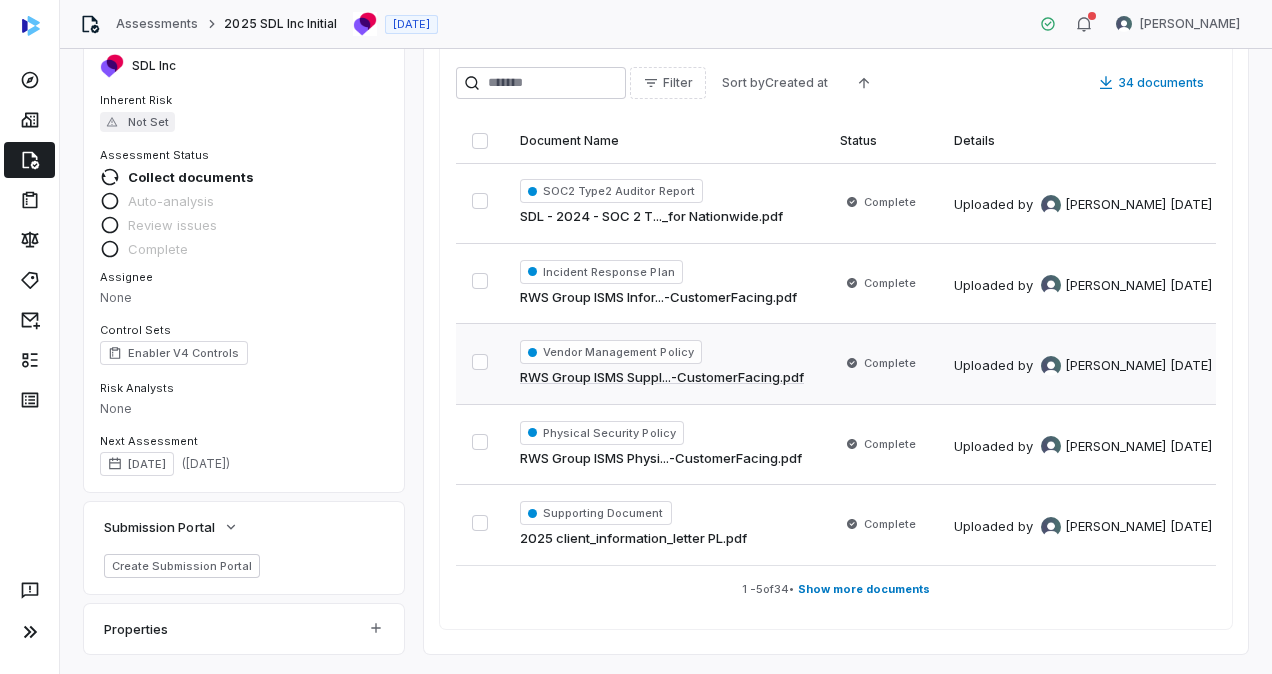 scroll, scrollTop: 0, scrollLeft: 0, axis: both 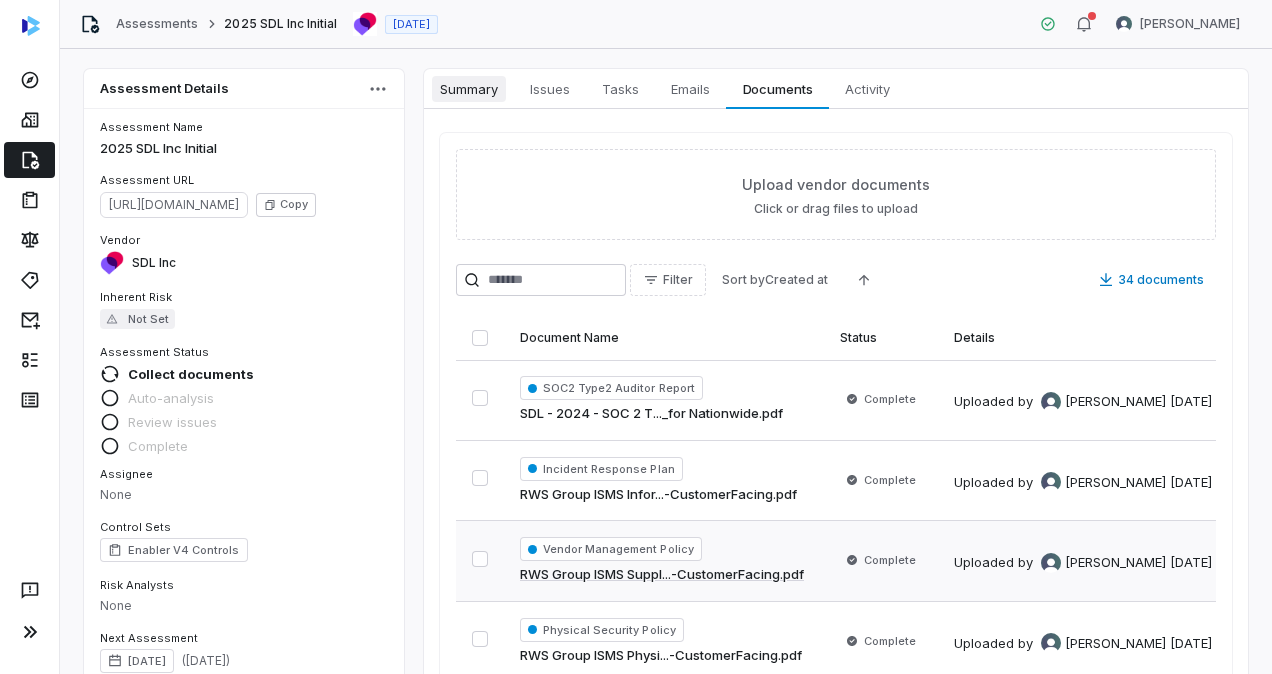 click on "Summary" at bounding box center (469, 89) 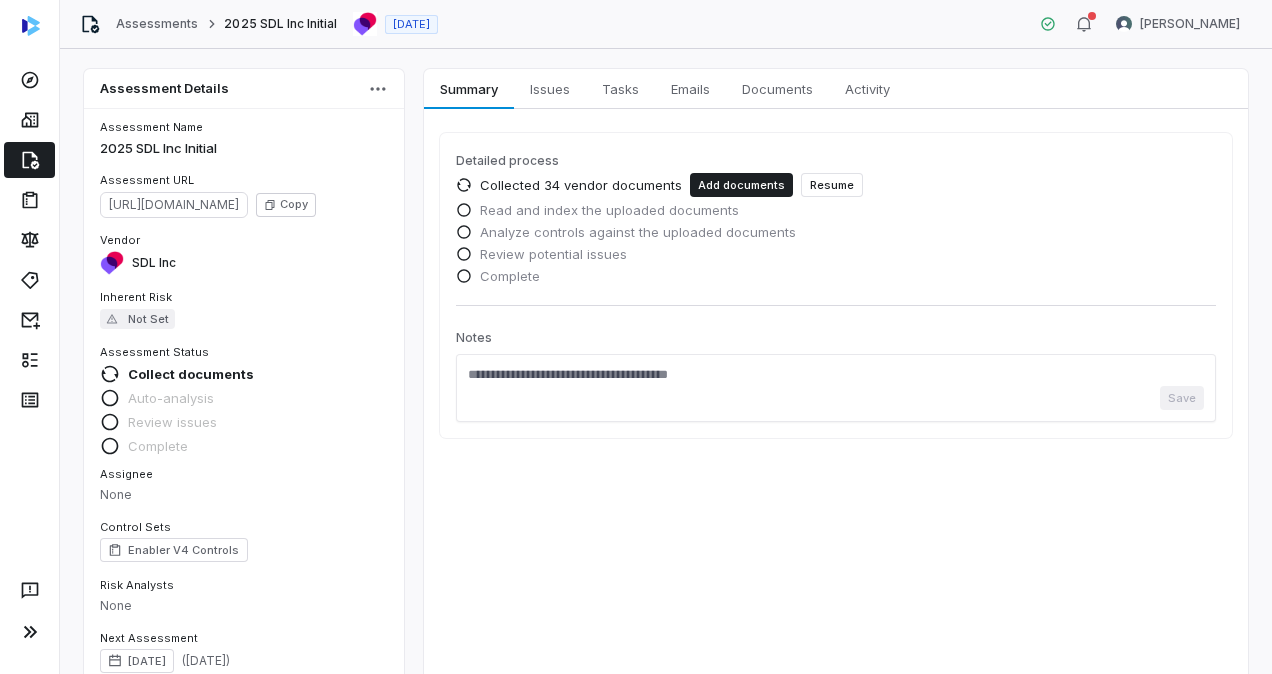 click on "Resume" at bounding box center (832, 185) 